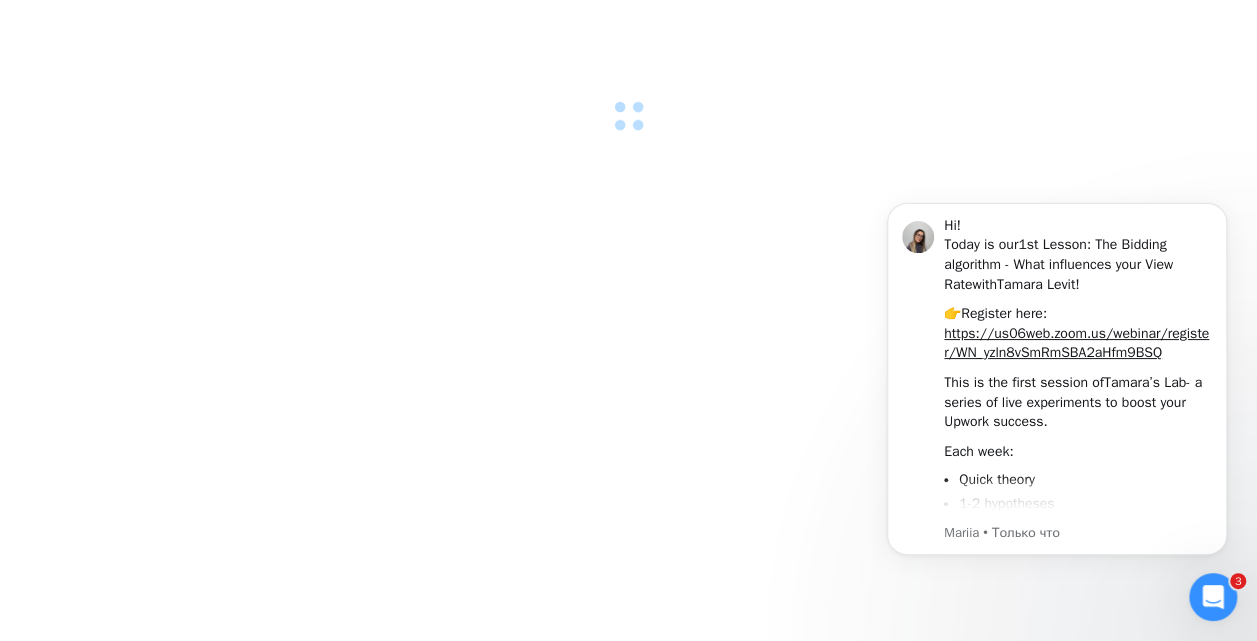 scroll, scrollTop: 0, scrollLeft: 0, axis: both 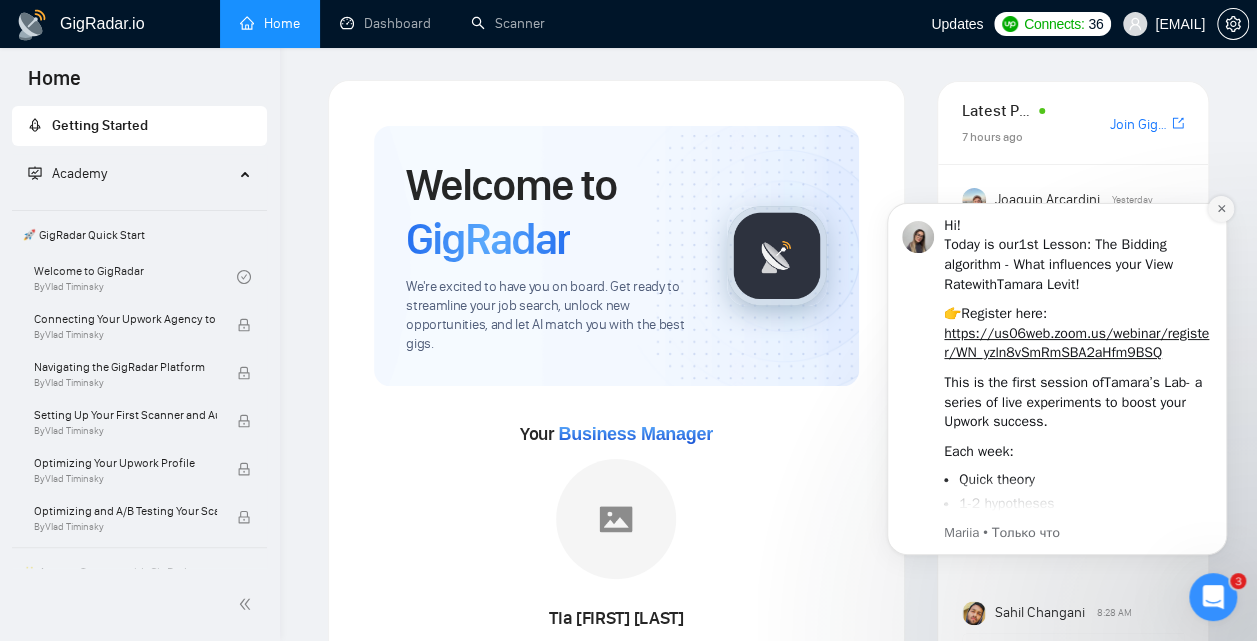 click at bounding box center [1221, 209] 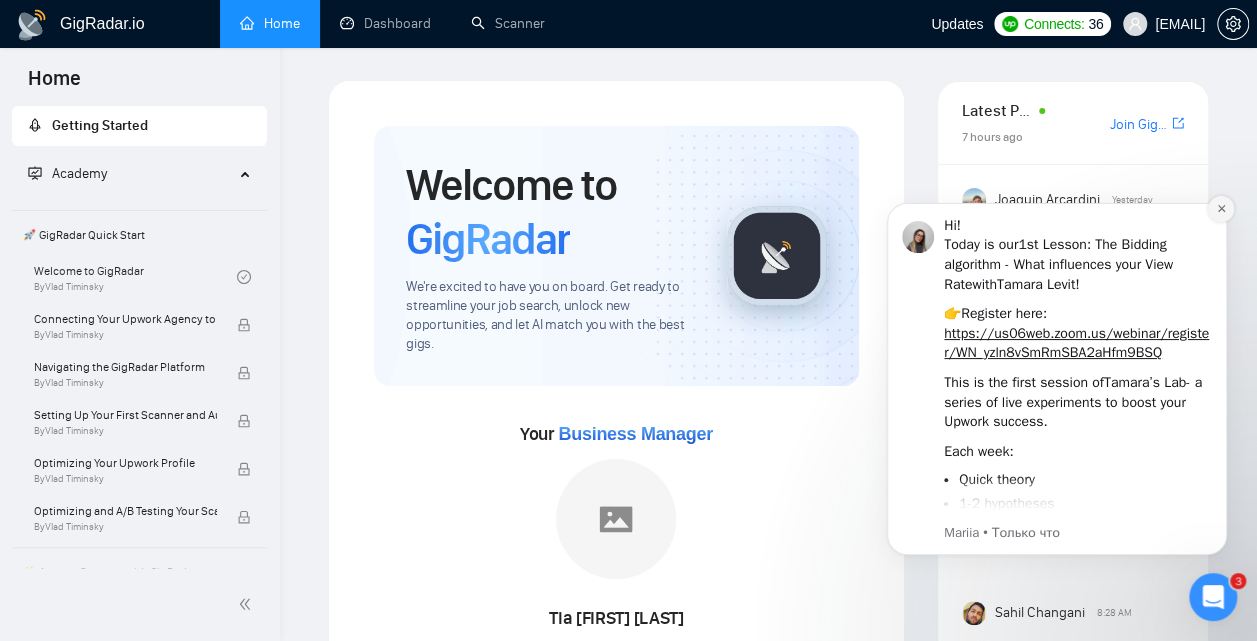 click 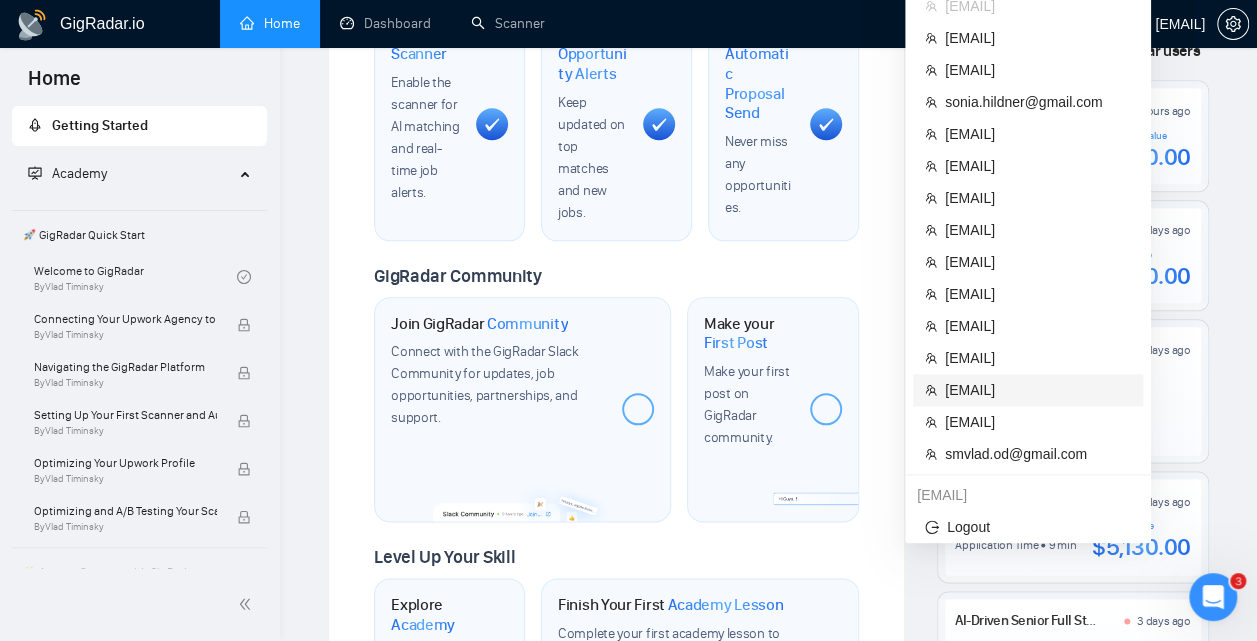 scroll, scrollTop: 971, scrollLeft: 0, axis: vertical 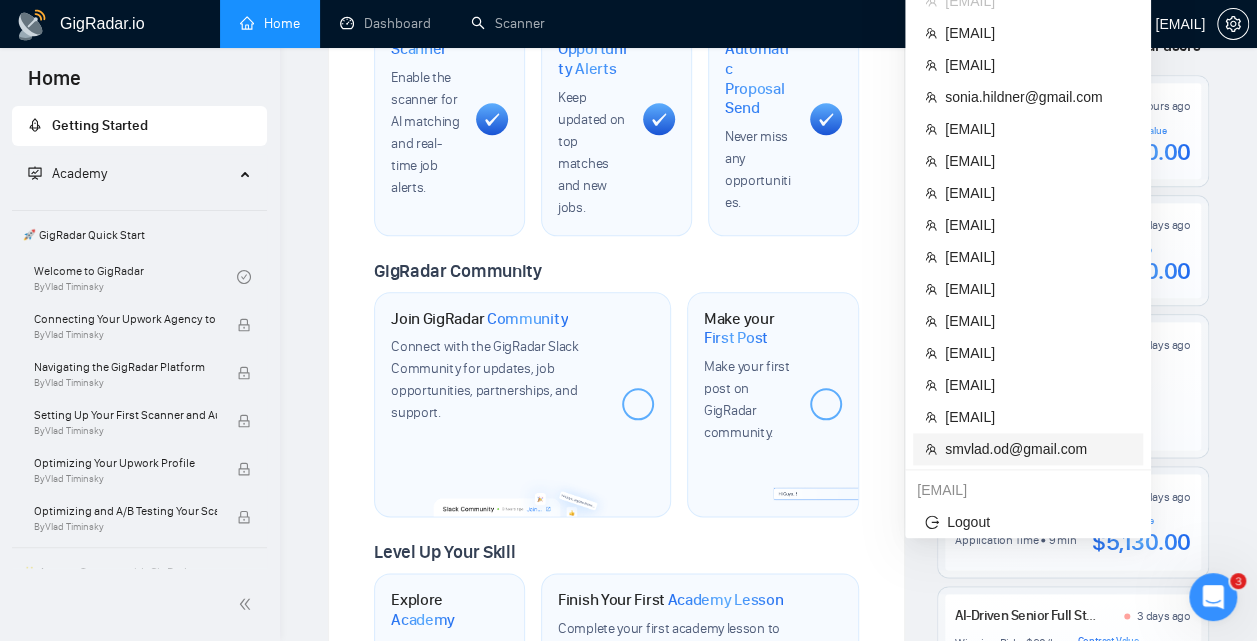 click on "smvlad.od@gmail.com" at bounding box center (1038, 449) 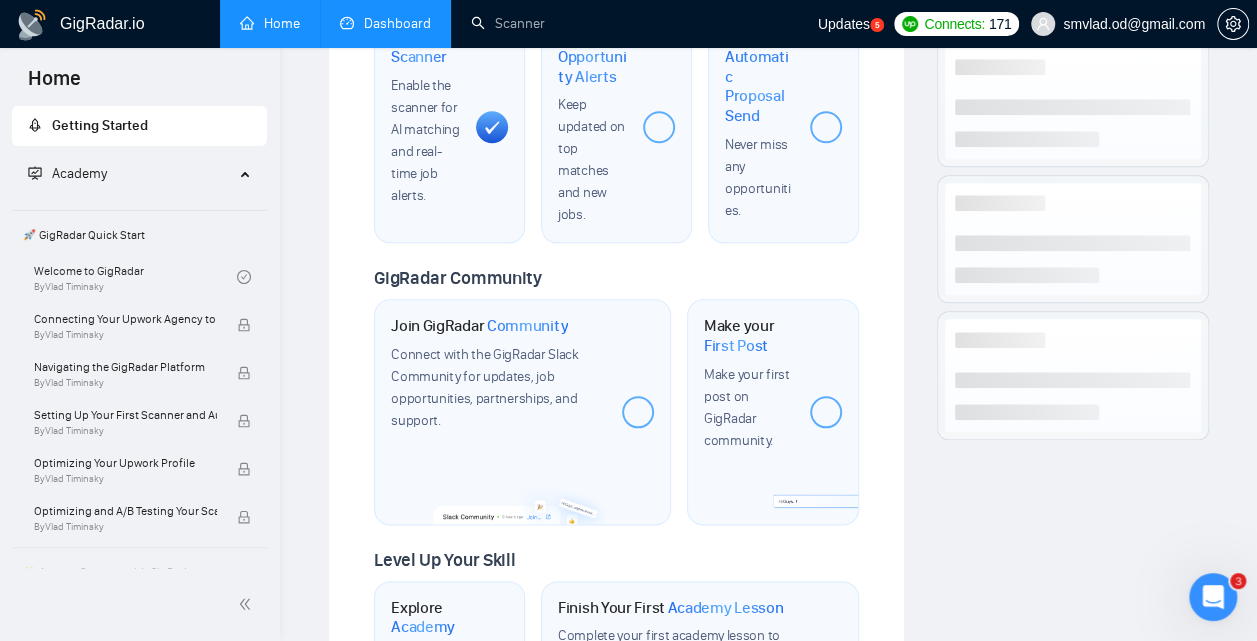 click on "Dashboard" at bounding box center [385, 23] 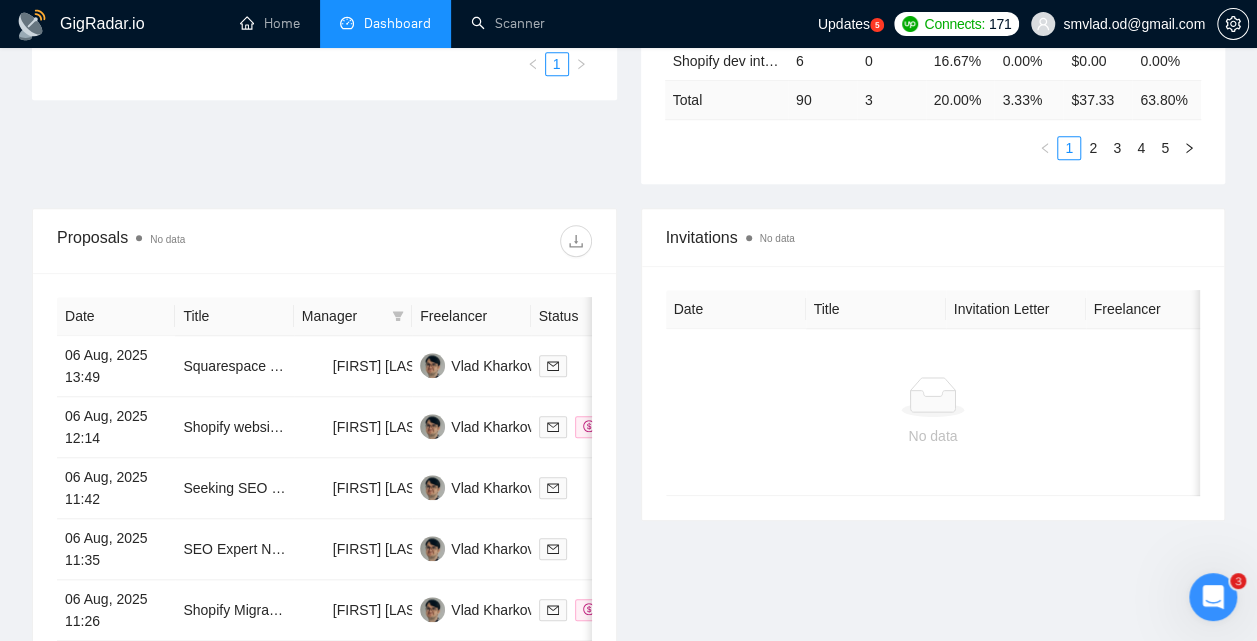 scroll, scrollTop: 704, scrollLeft: 0, axis: vertical 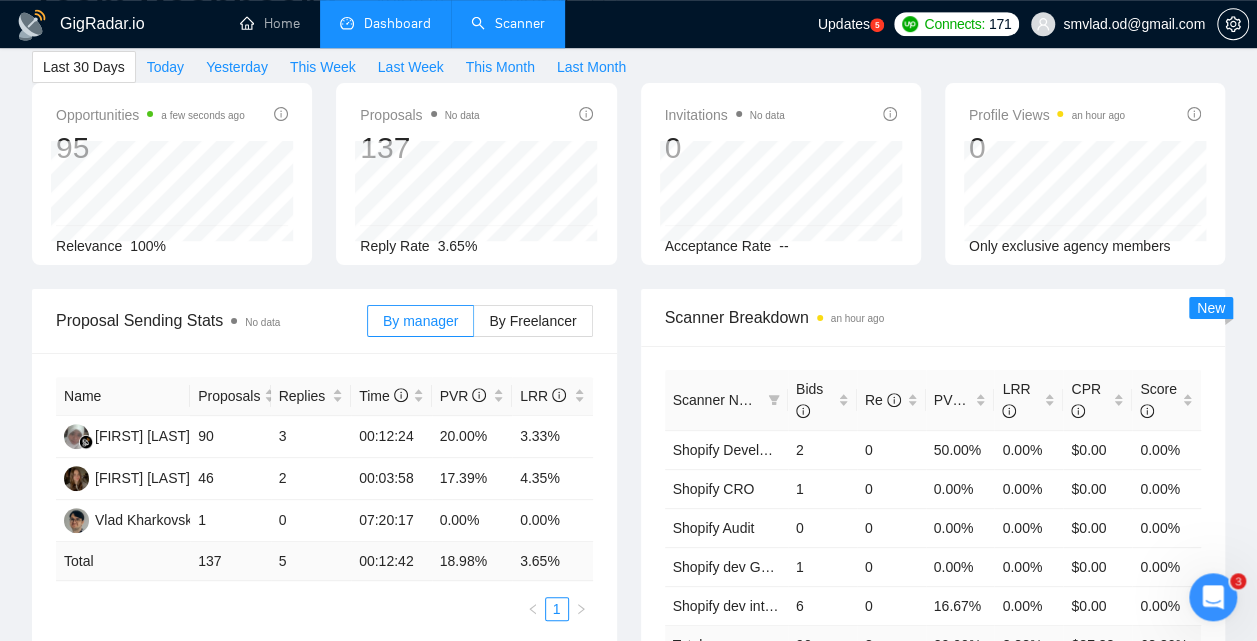 click on "Scanner" at bounding box center [508, 23] 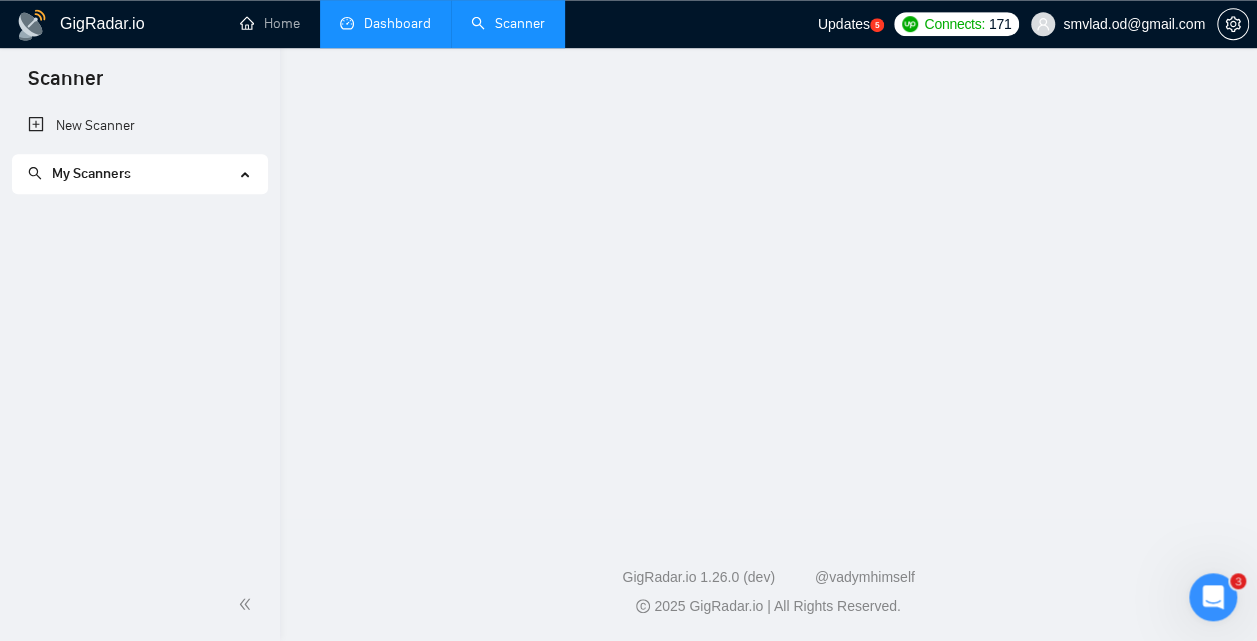 scroll, scrollTop: 0, scrollLeft: 0, axis: both 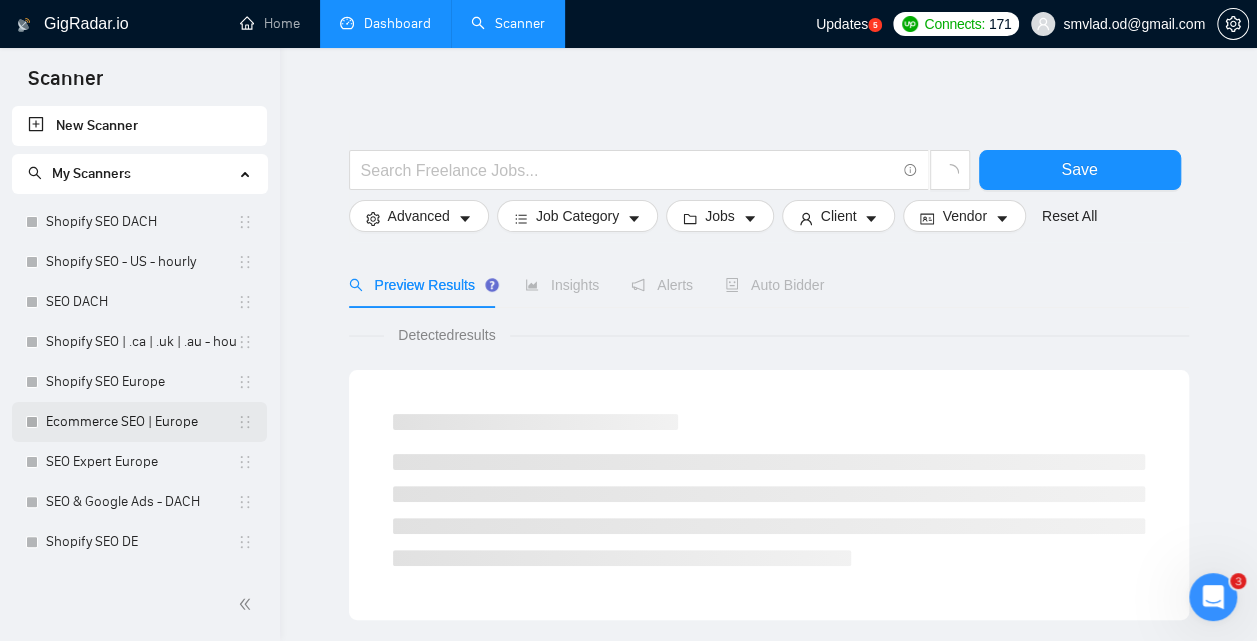 click on "Ecommerce SEO | Europe" at bounding box center (141, 422) 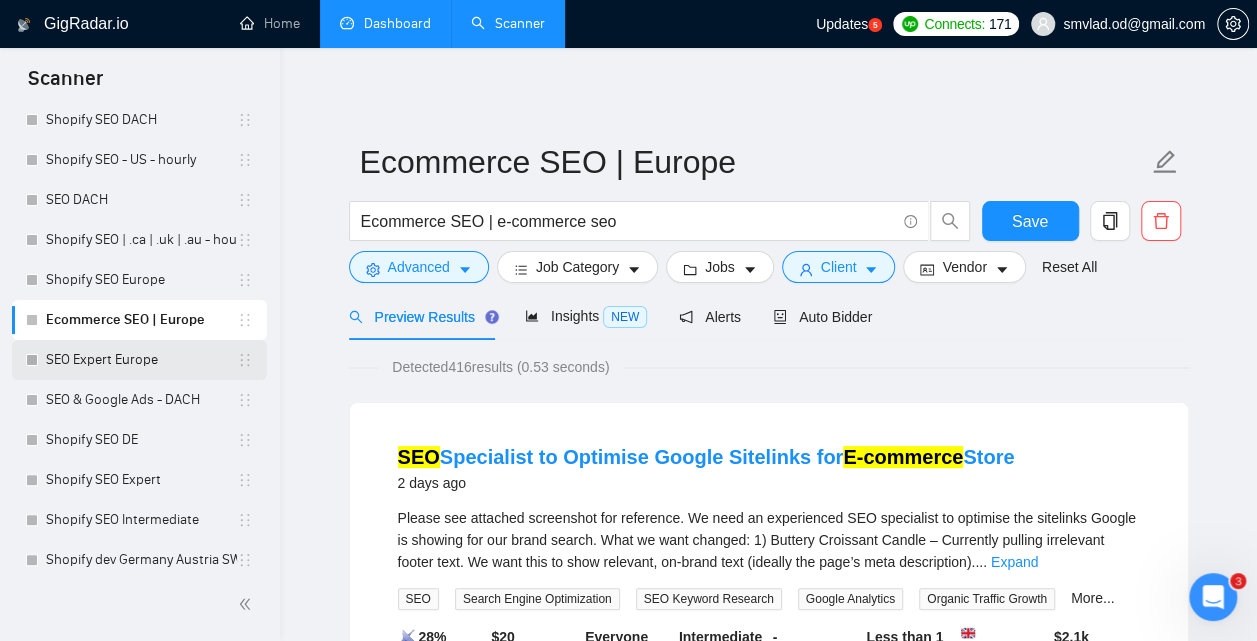 scroll, scrollTop: 103, scrollLeft: 0, axis: vertical 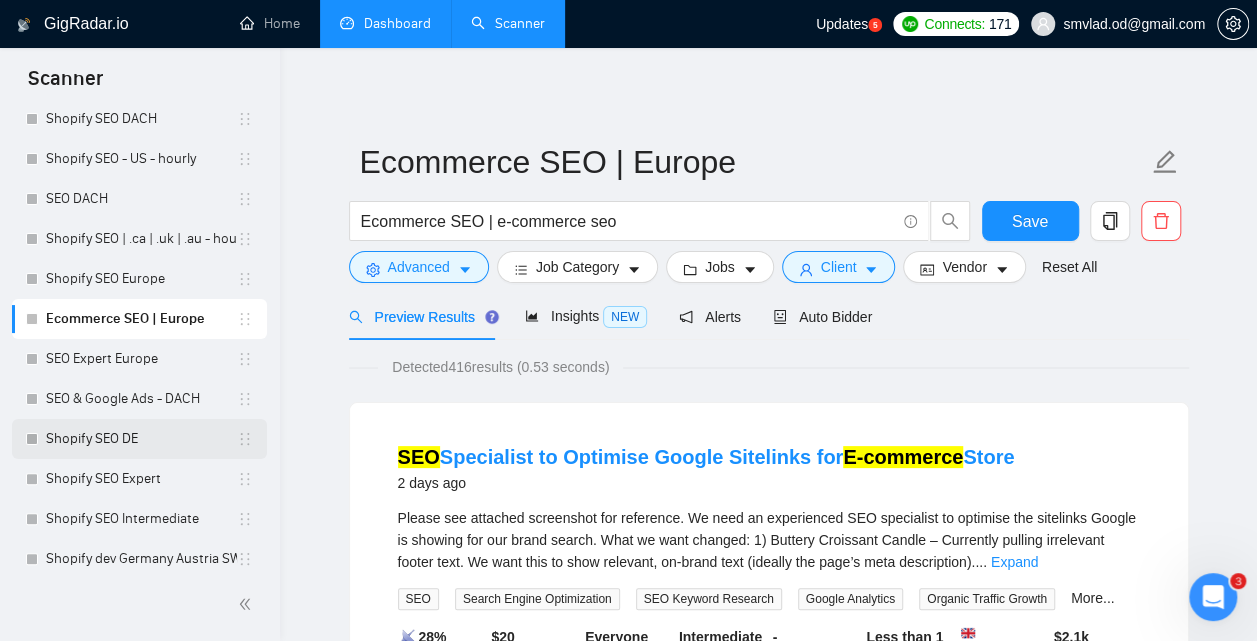 click on "Shopify SEO DE" at bounding box center [141, 439] 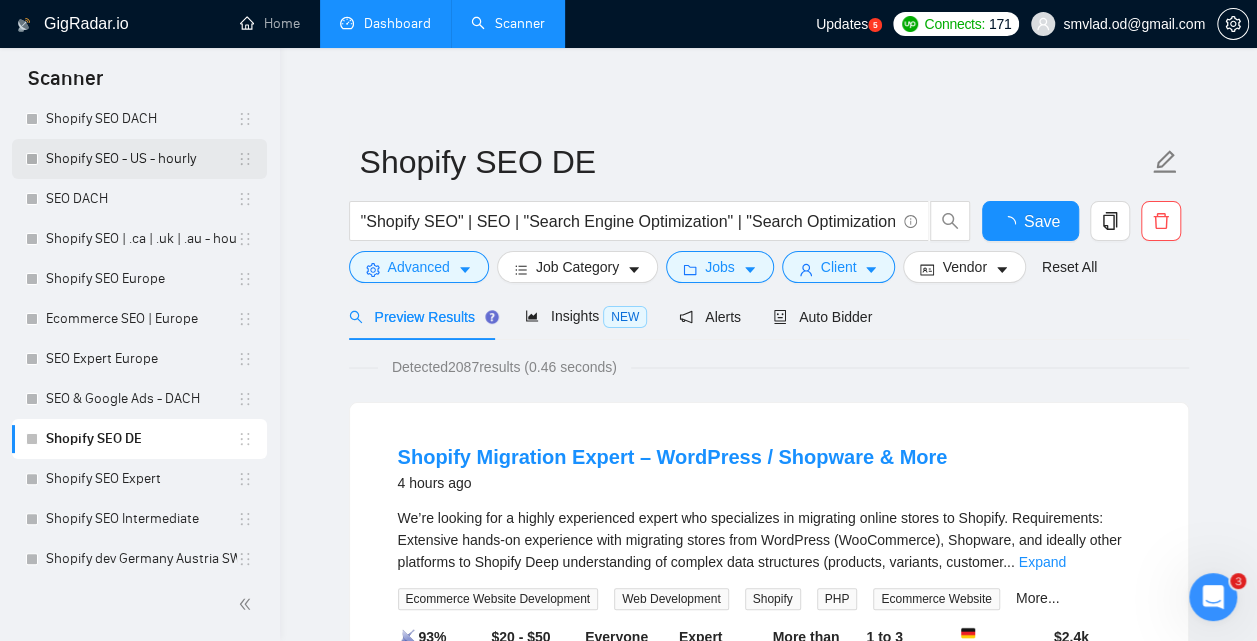 scroll, scrollTop: 0, scrollLeft: 0, axis: both 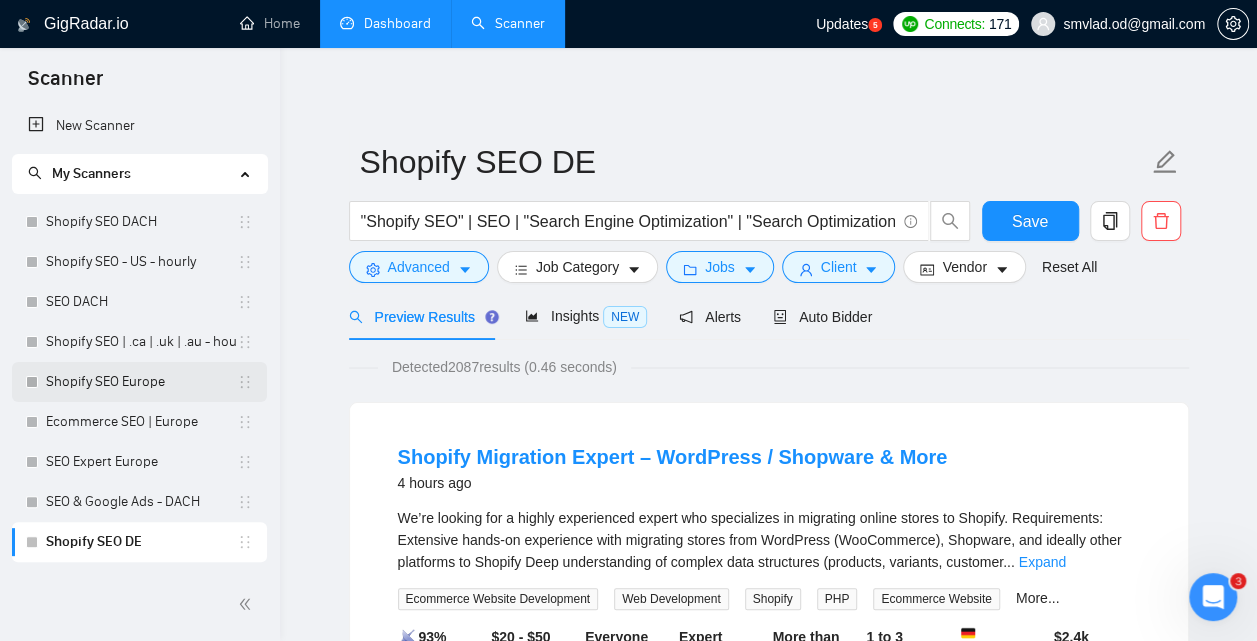 drag, startPoint x: 103, startPoint y: 224, endPoint x: 113, endPoint y: 386, distance: 162.30835 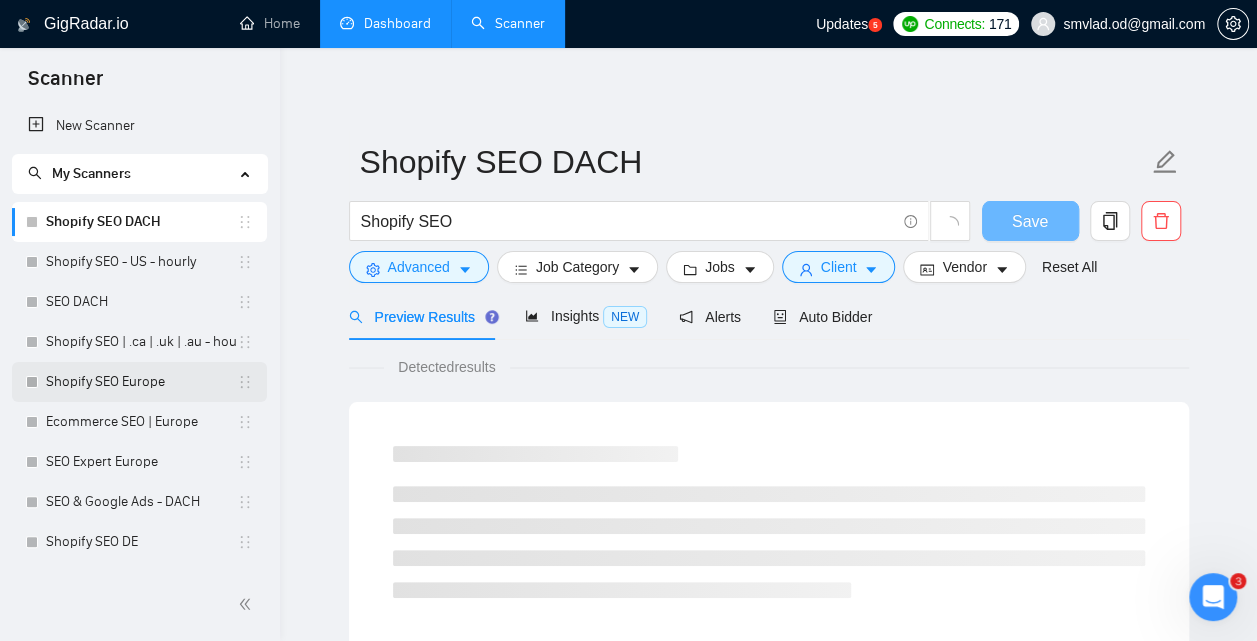 scroll, scrollTop: 190, scrollLeft: 0, axis: vertical 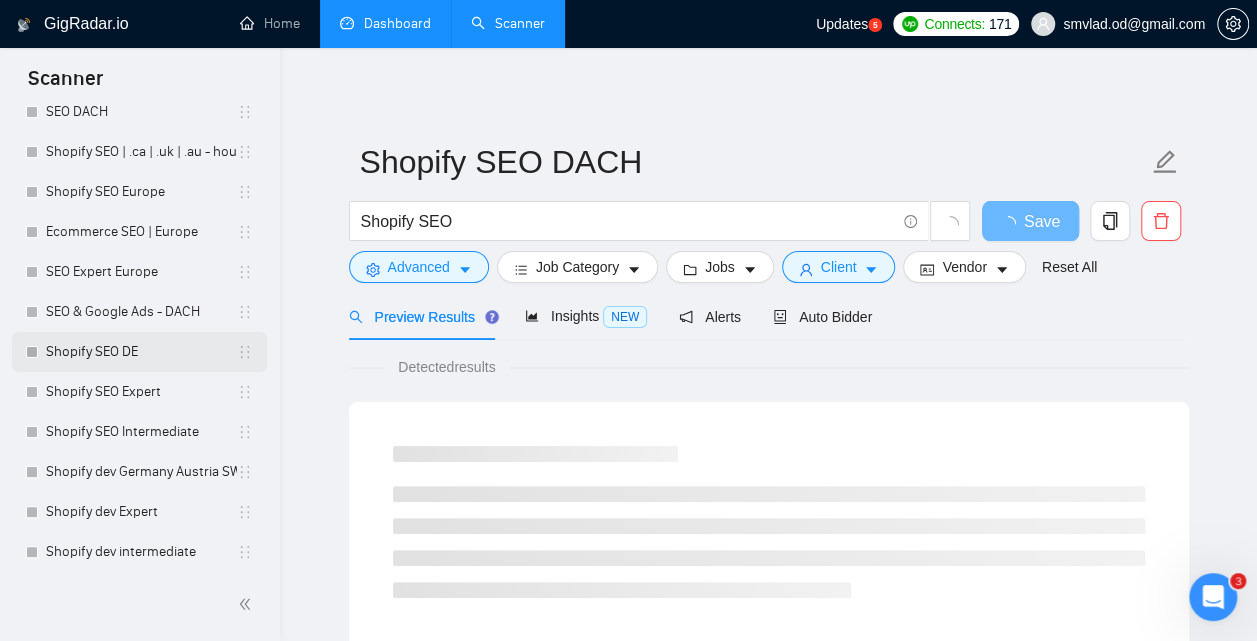 click on "Shopify SEO DE" at bounding box center [141, 352] 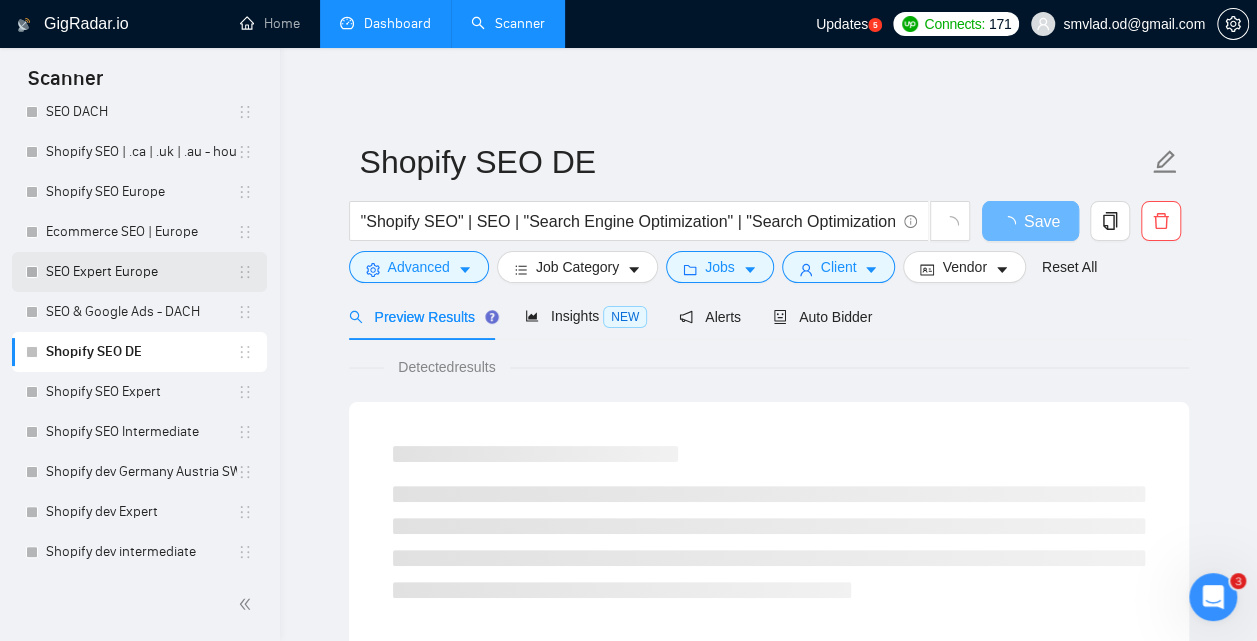 scroll, scrollTop: 0, scrollLeft: 0, axis: both 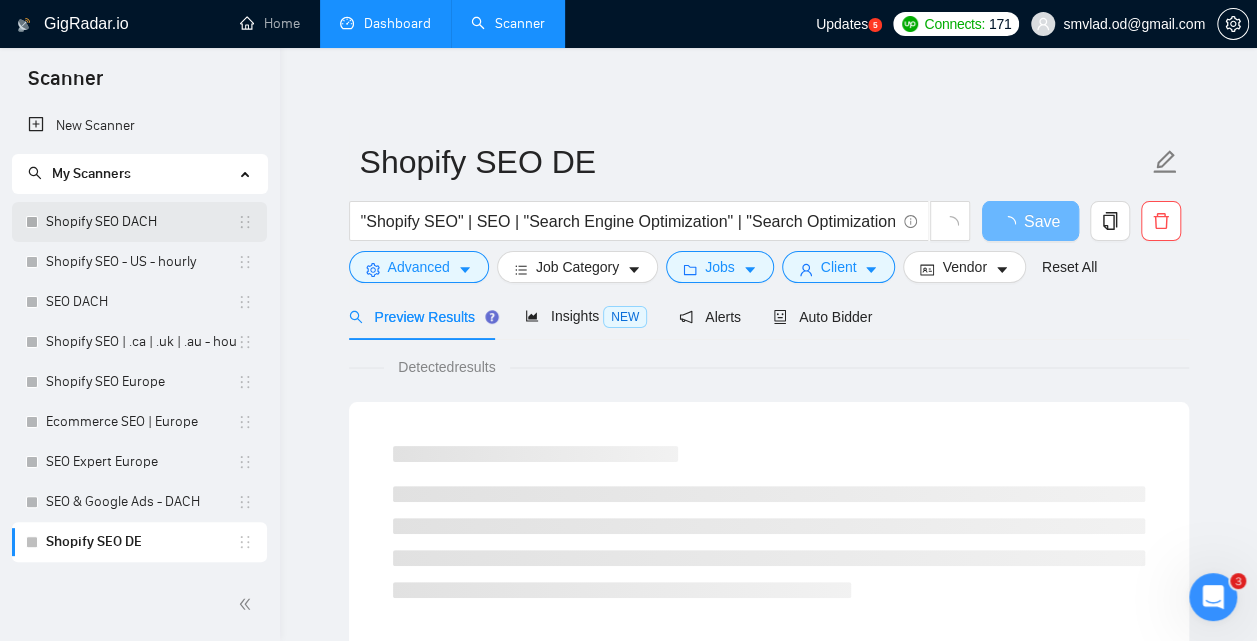 click on "Shopify SEO DACH" at bounding box center [141, 222] 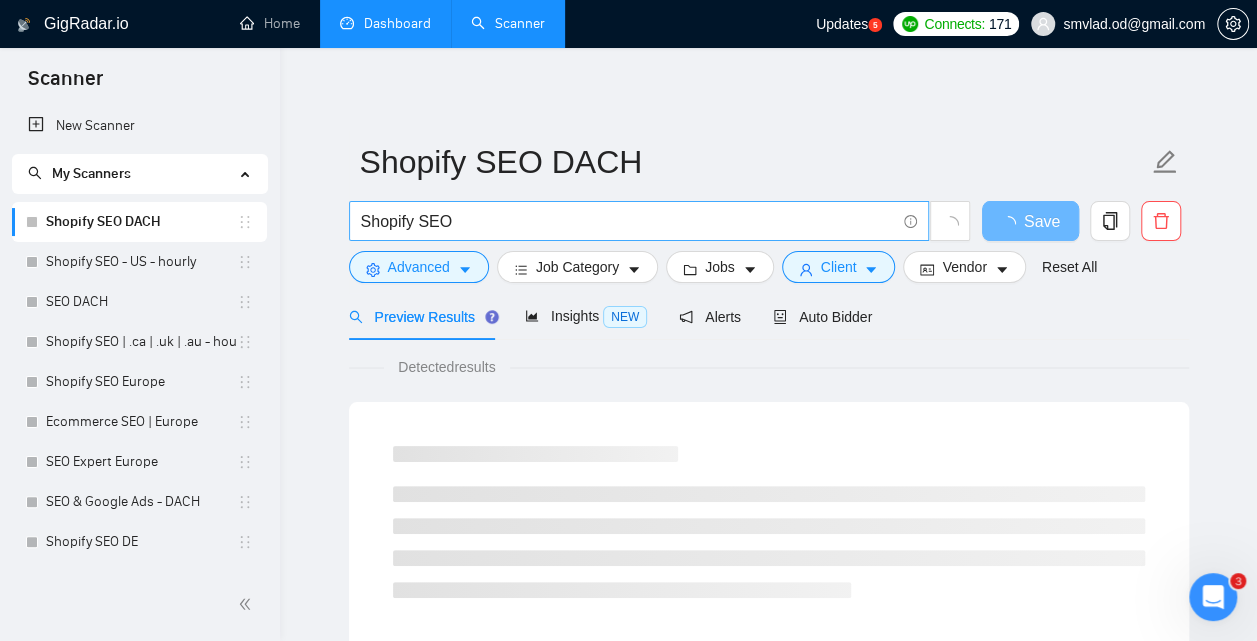 click on "Shopify SEO" at bounding box center (628, 221) 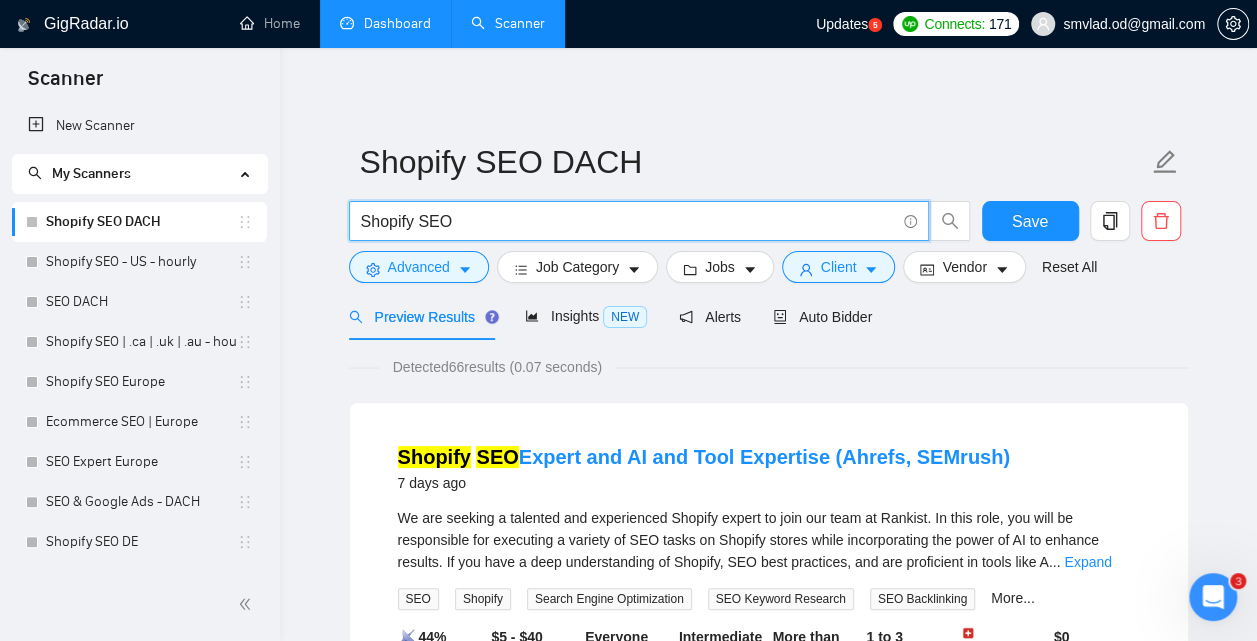 click on "Shopify SEO" at bounding box center (628, 221) 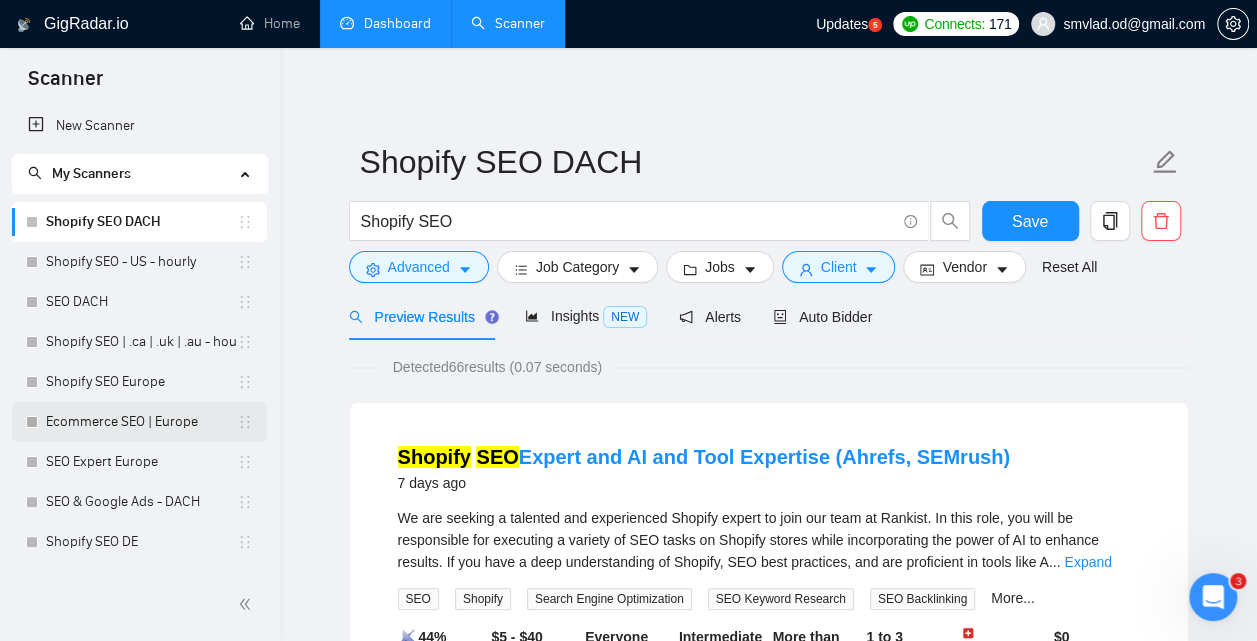 click on "Ecommerce SEO | Europe" at bounding box center (141, 422) 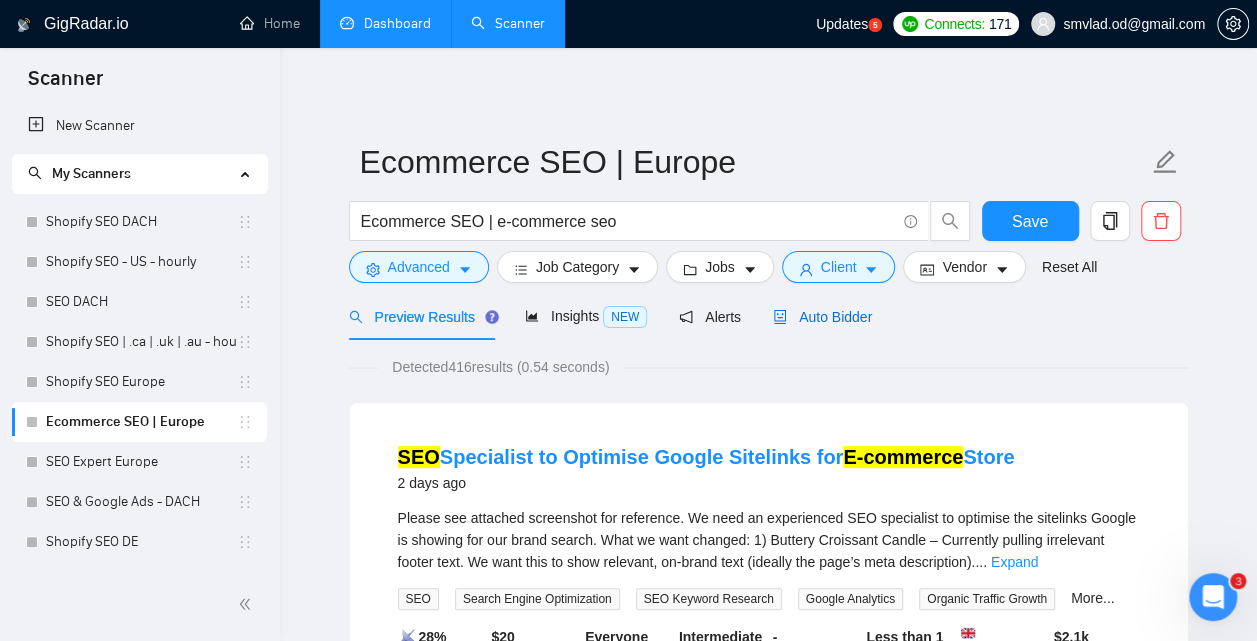 click on "Auto Bidder" at bounding box center (822, 317) 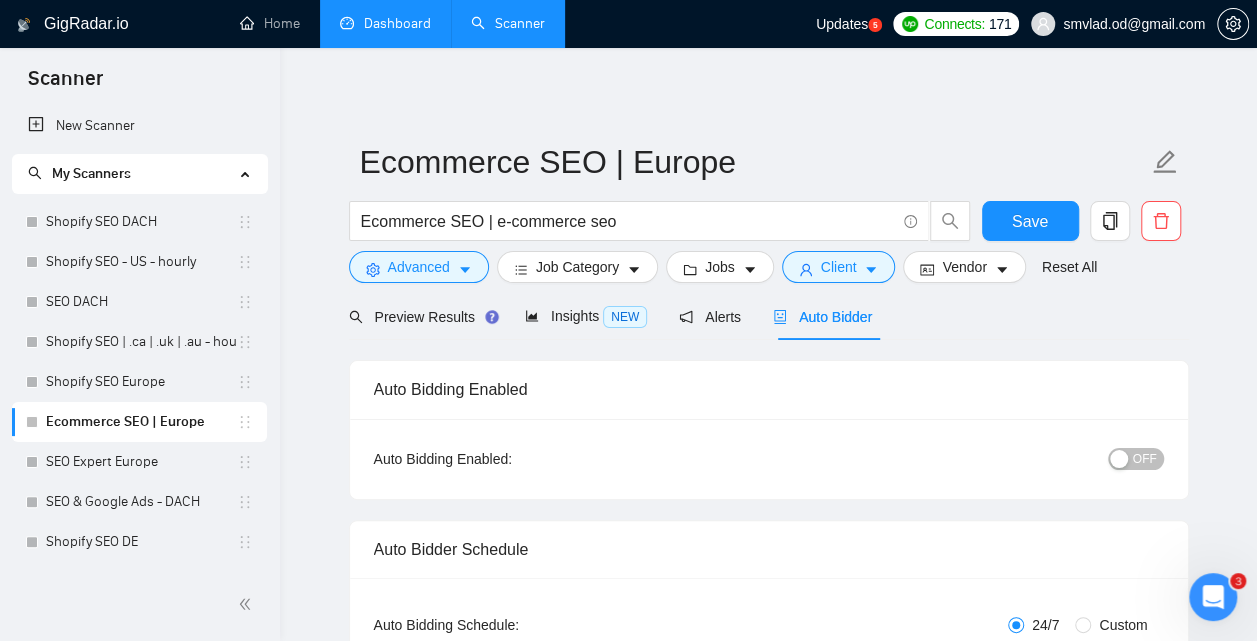 type 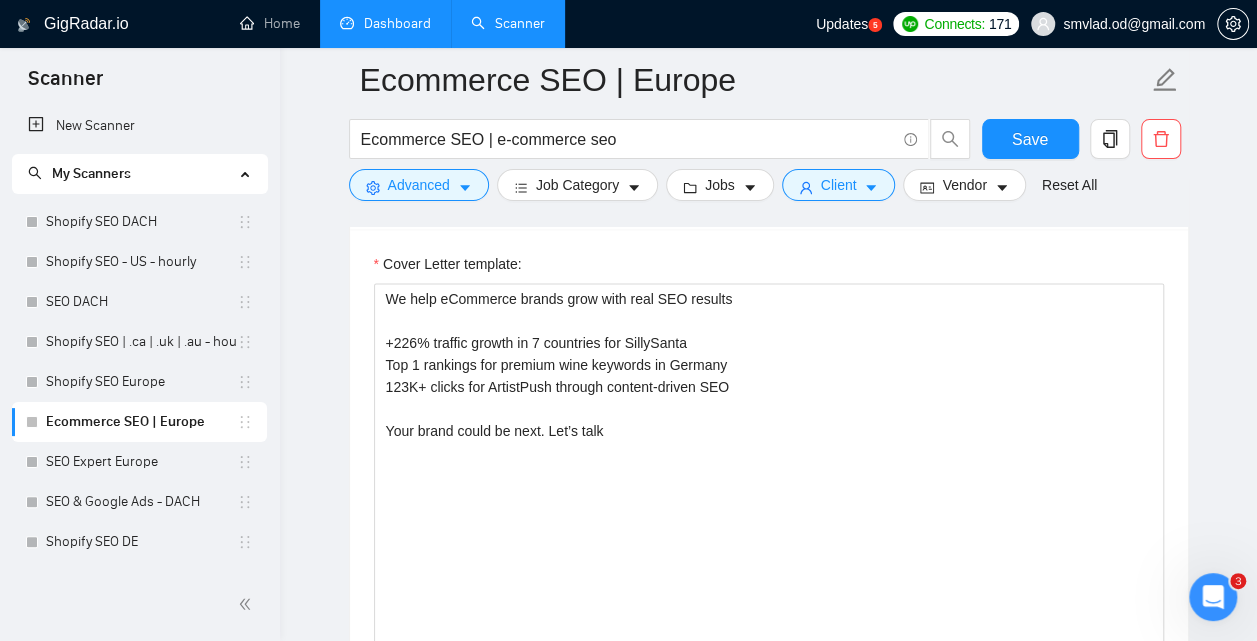 scroll, scrollTop: 1354, scrollLeft: 0, axis: vertical 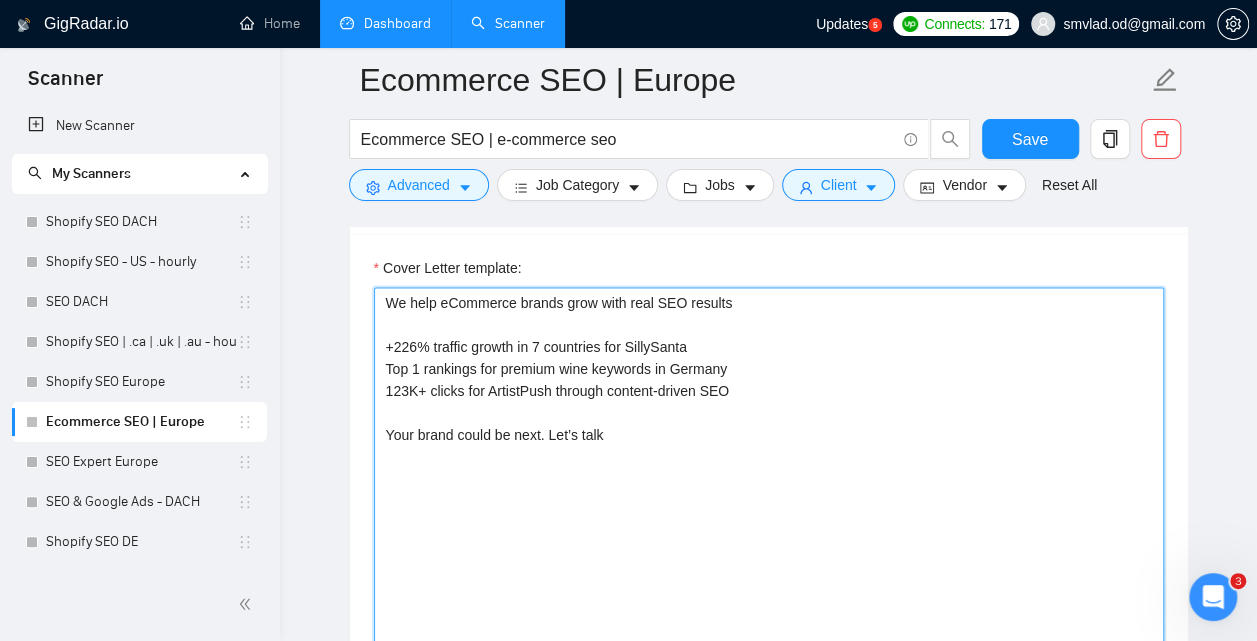 drag, startPoint x: 707, startPoint y: 346, endPoint x: 657, endPoint y: 346, distance: 50 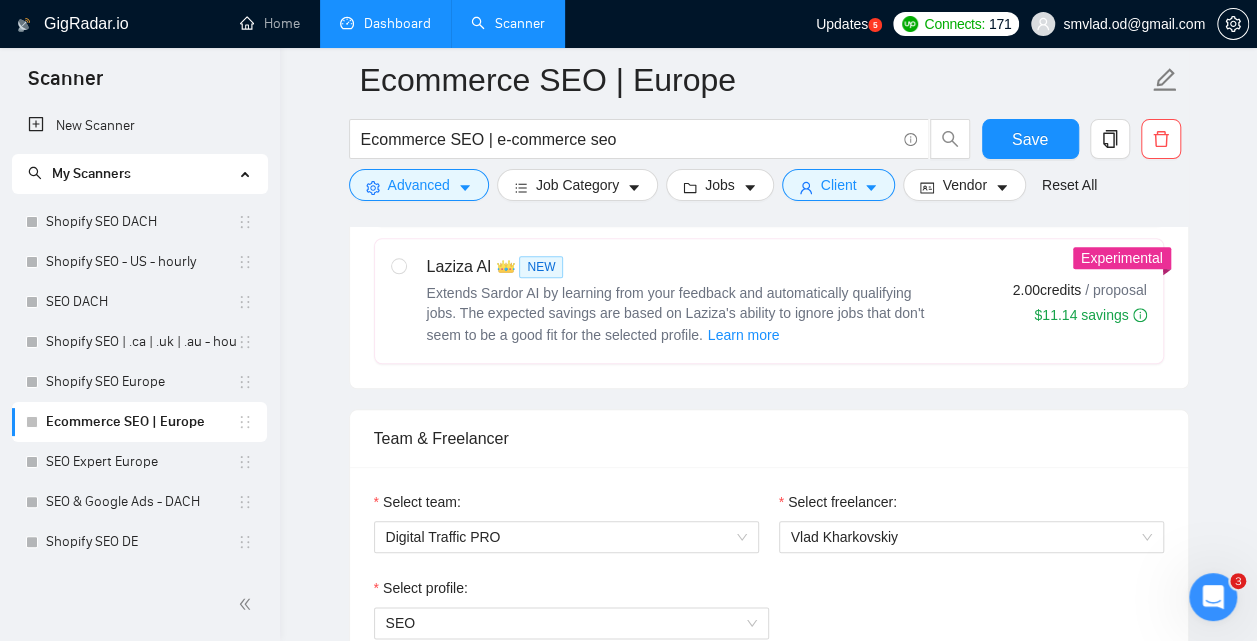 scroll, scrollTop: 817, scrollLeft: 0, axis: vertical 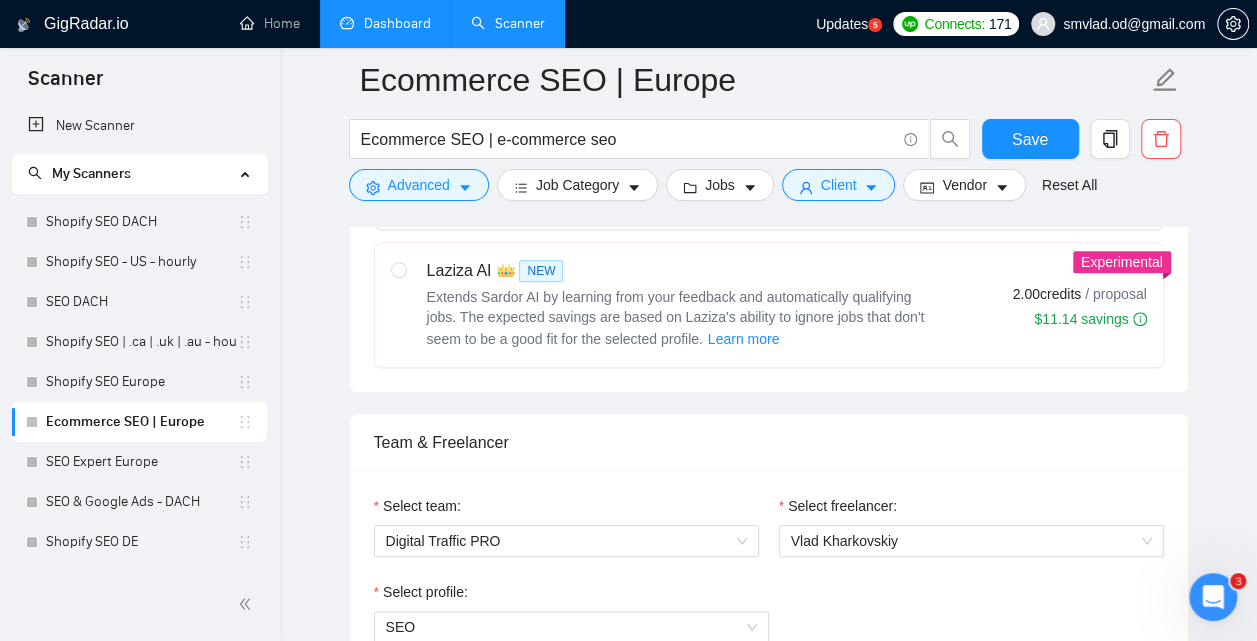 click on "Dashboard" at bounding box center (385, 23) 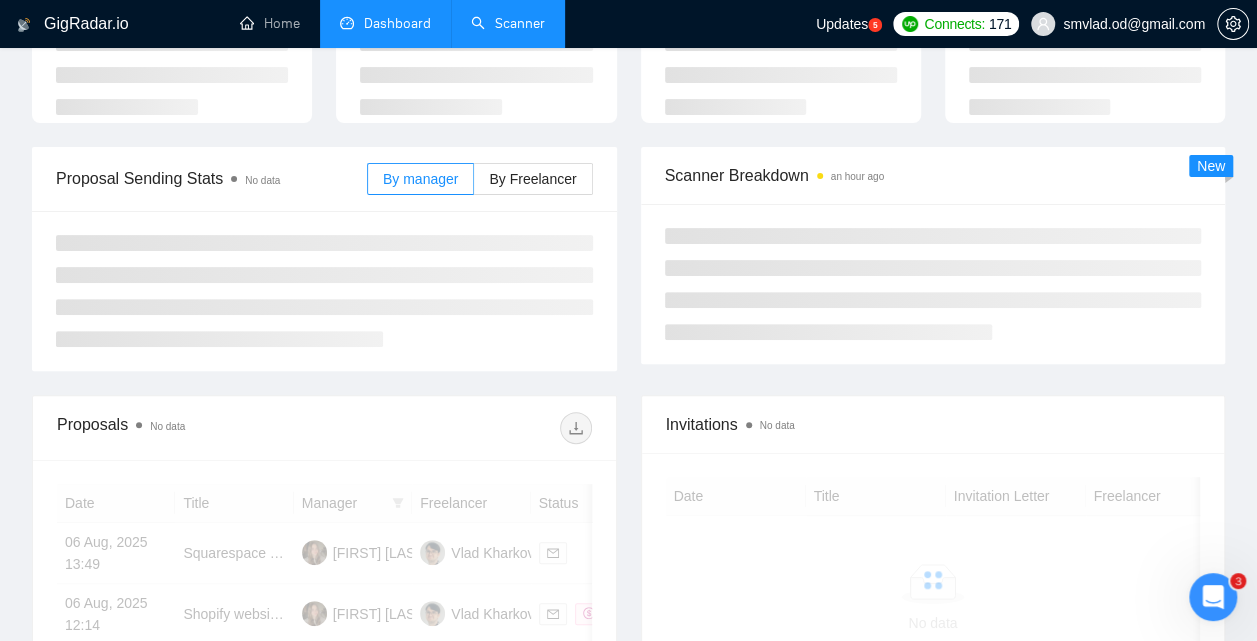scroll, scrollTop: 0, scrollLeft: 0, axis: both 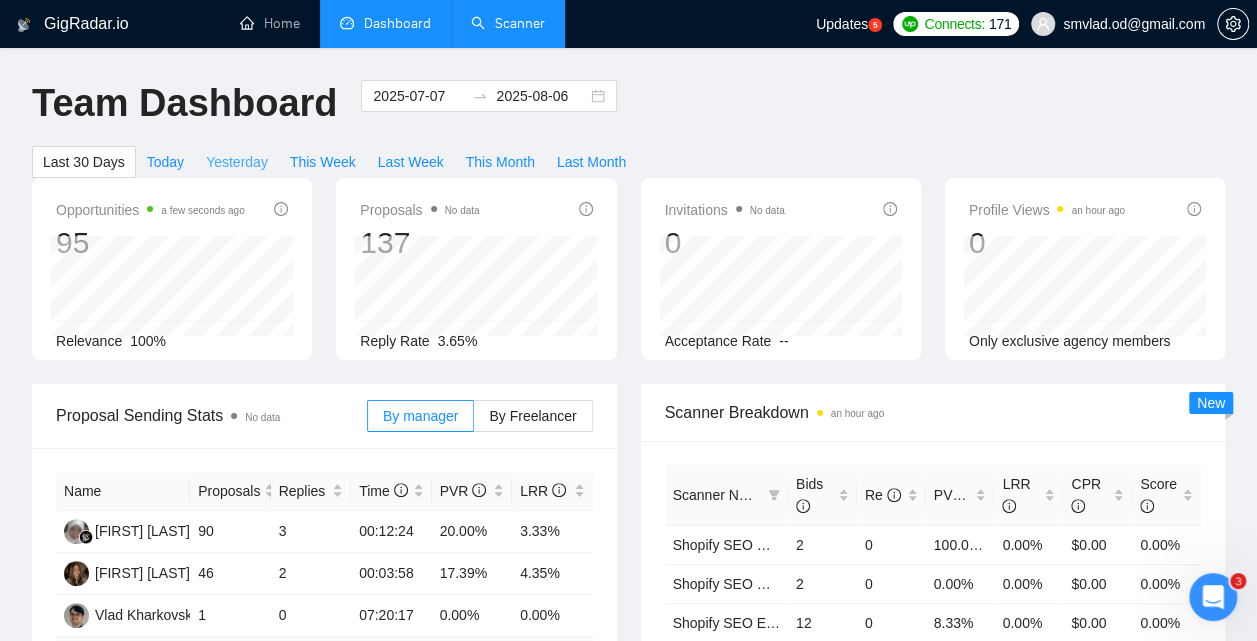click on "Yesterday" at bounding box center [237, 162] 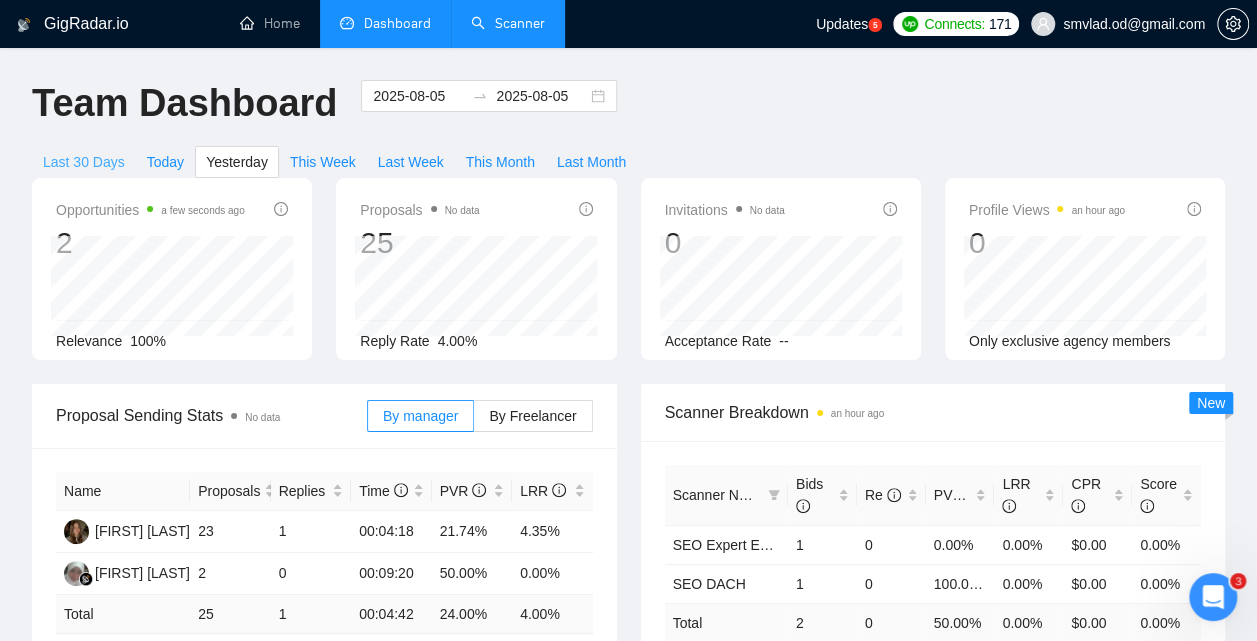 click on "Last 30 Days" at bounding box center [84, 162] 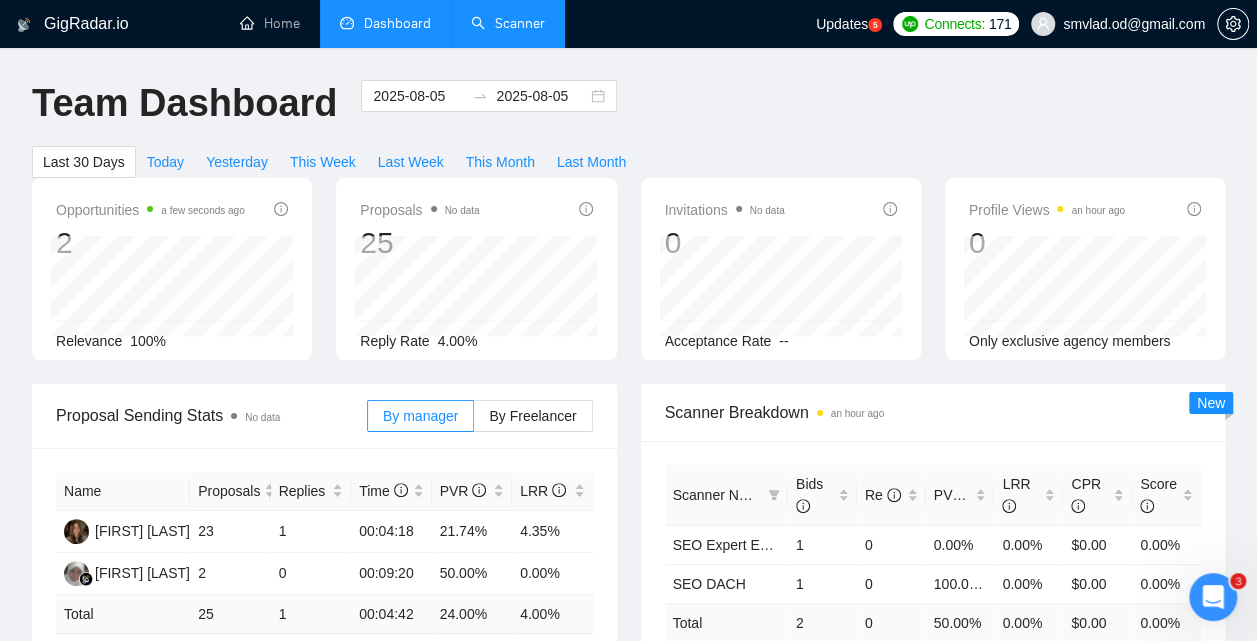 type on "2025-07-07" 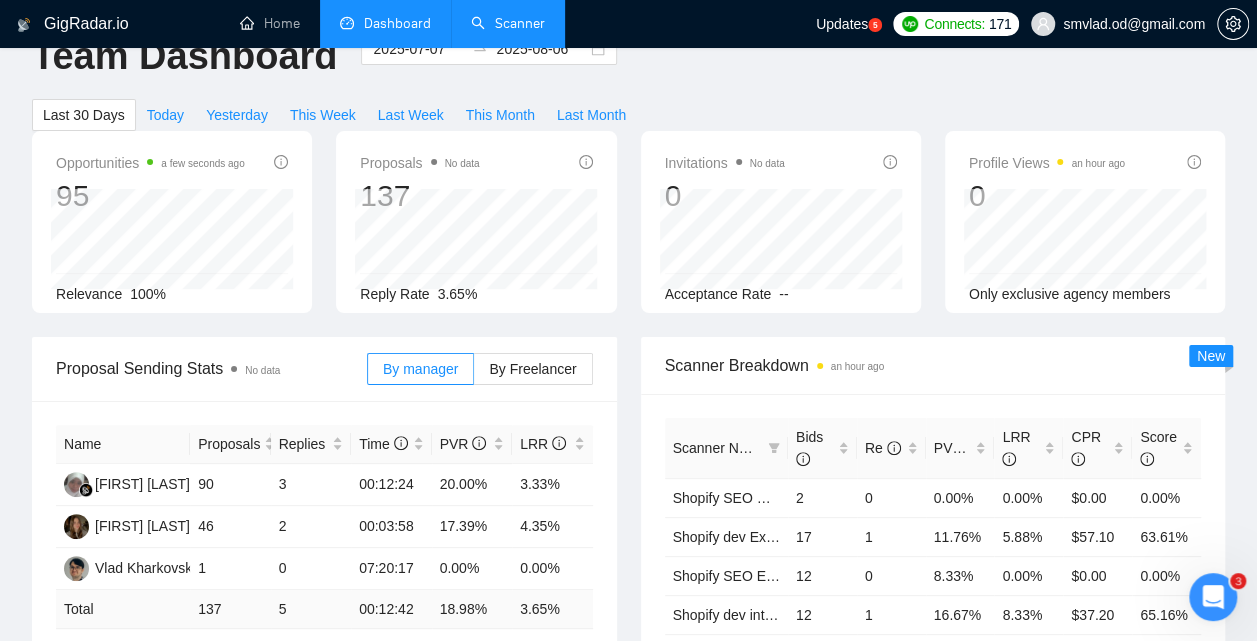 scroll, scrollTop: 50, scrollLeft: 0, axis: vertical 